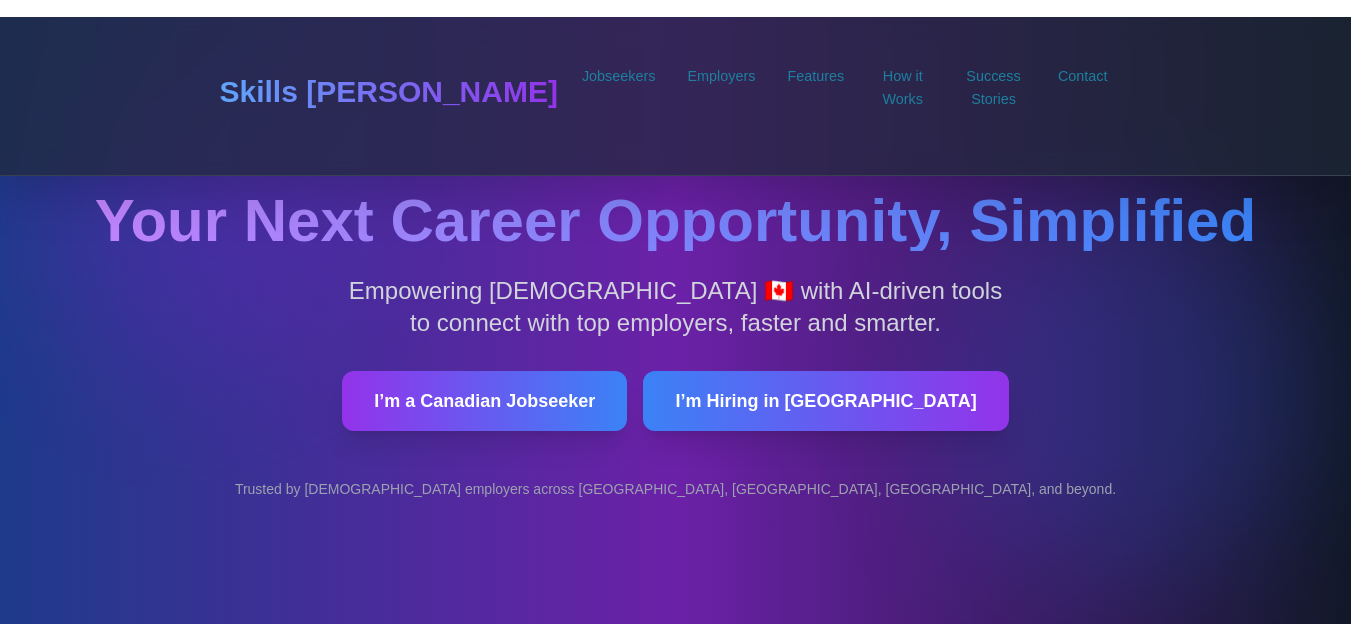 scroll, scrollTop: 0, scrollLeft: 0, axis: both 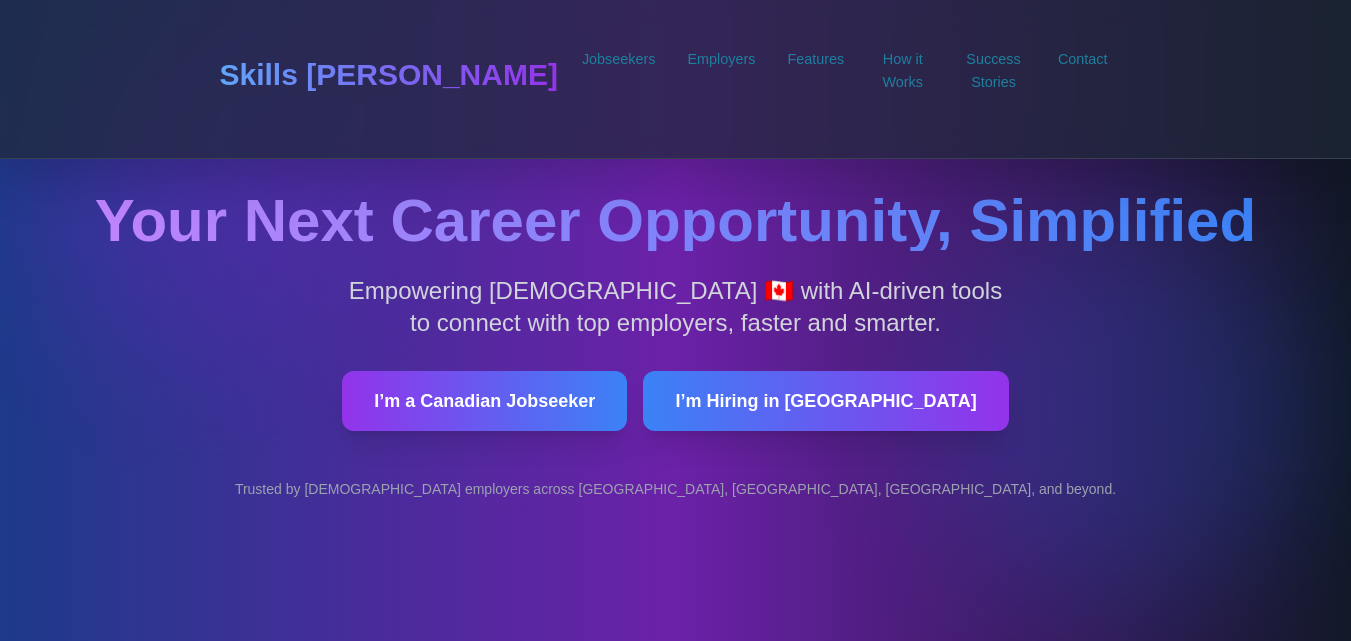 type on "akzaidasweety20@gmail.com" 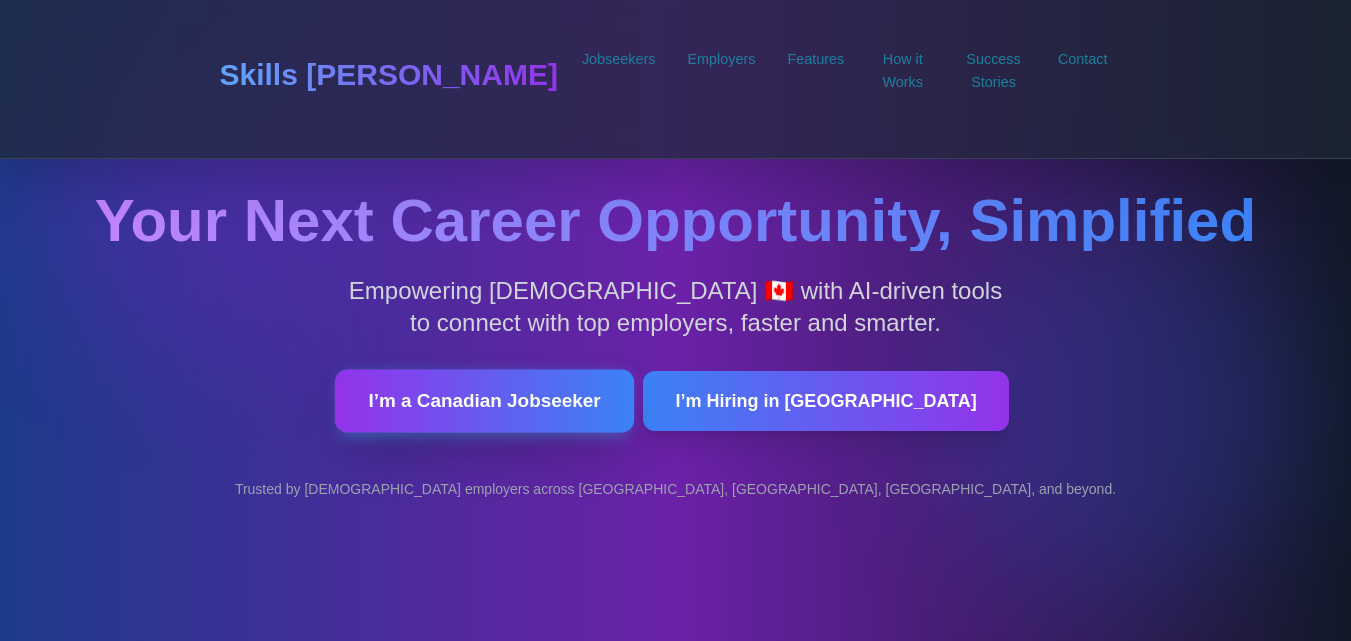 click on "I’m a Canadian Jobseeker" at bounding box center (484, 400) 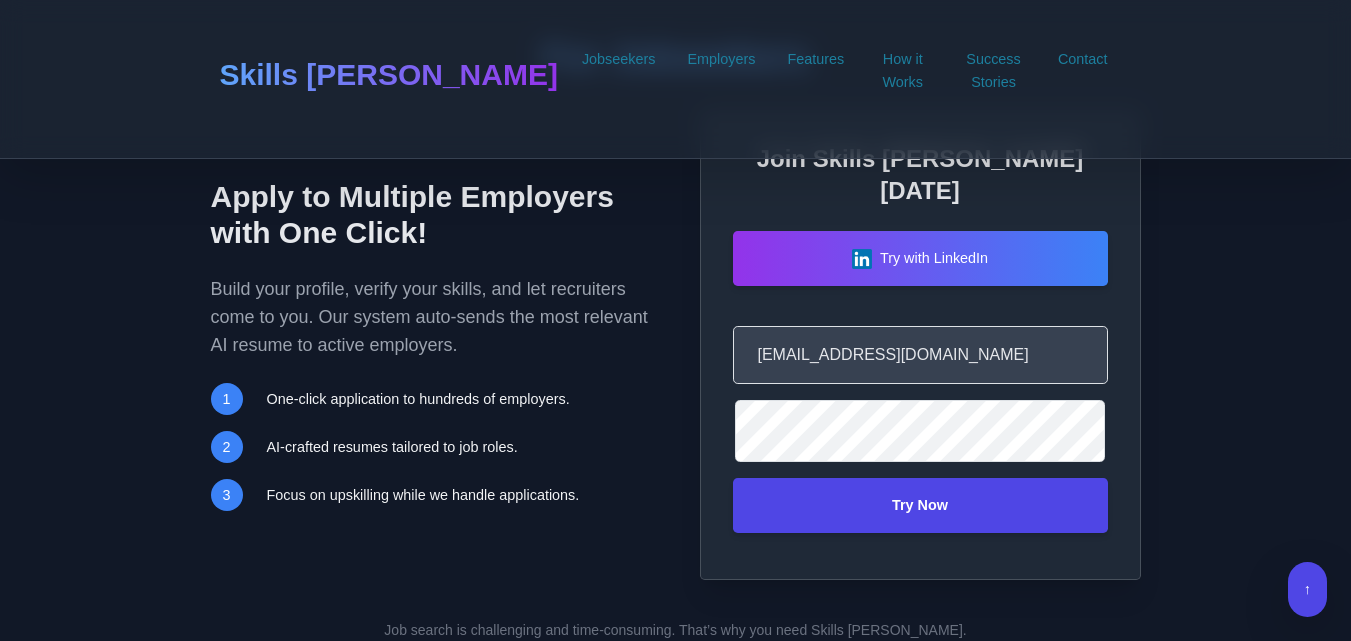 scroll, scrollTop: 1315, scrollLeft: 0, axis: vertical 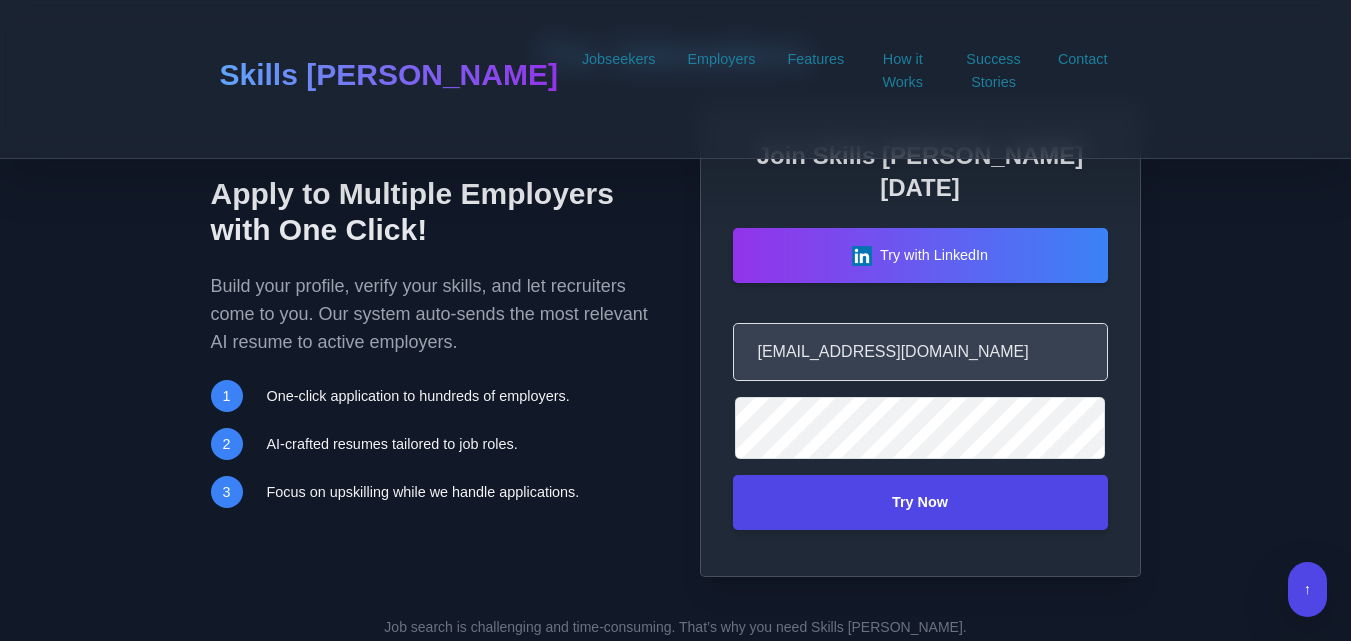 click on "Try Now" at bounding box center (920, 502) 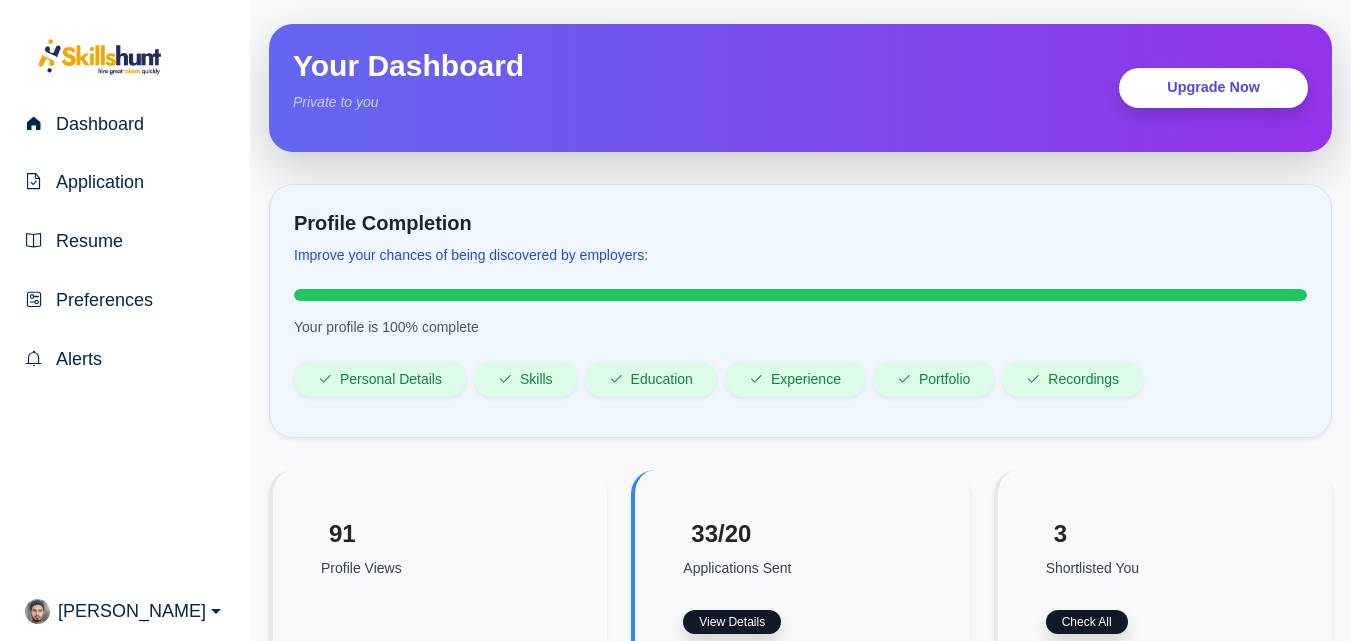 scroll, scrollTop: 0, scrollLeft: 0, axis: both 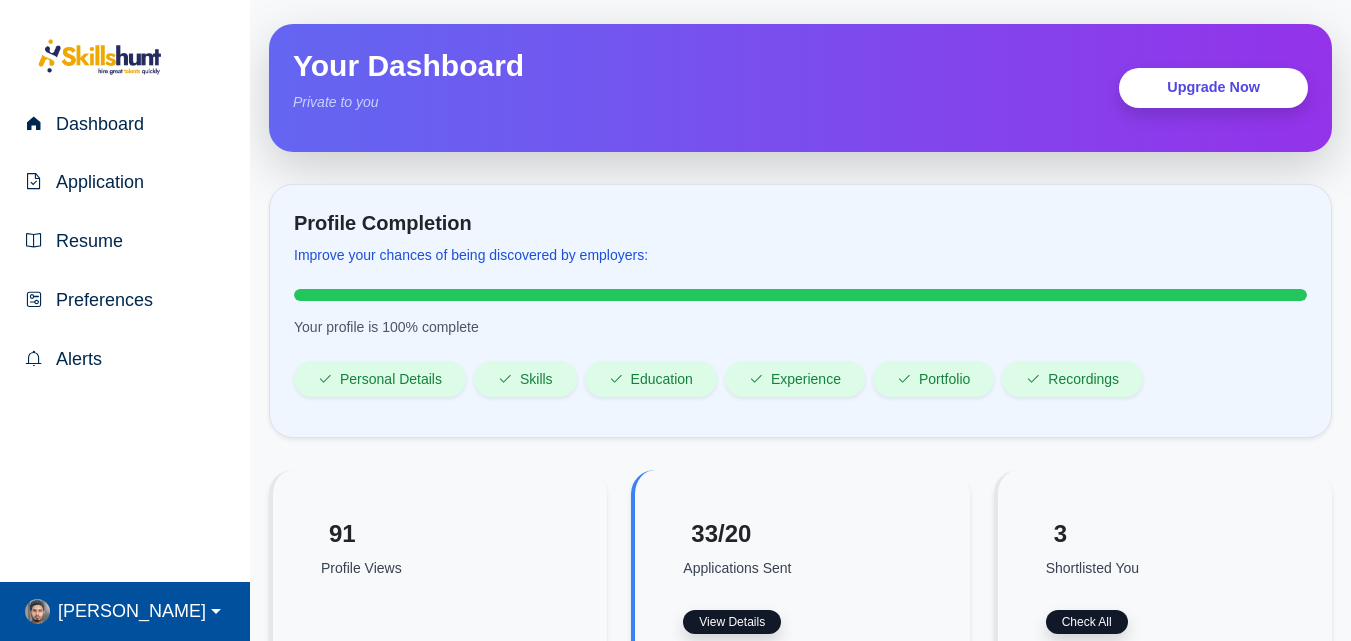 click on "Mohammed" at bounding box center (128, 611) 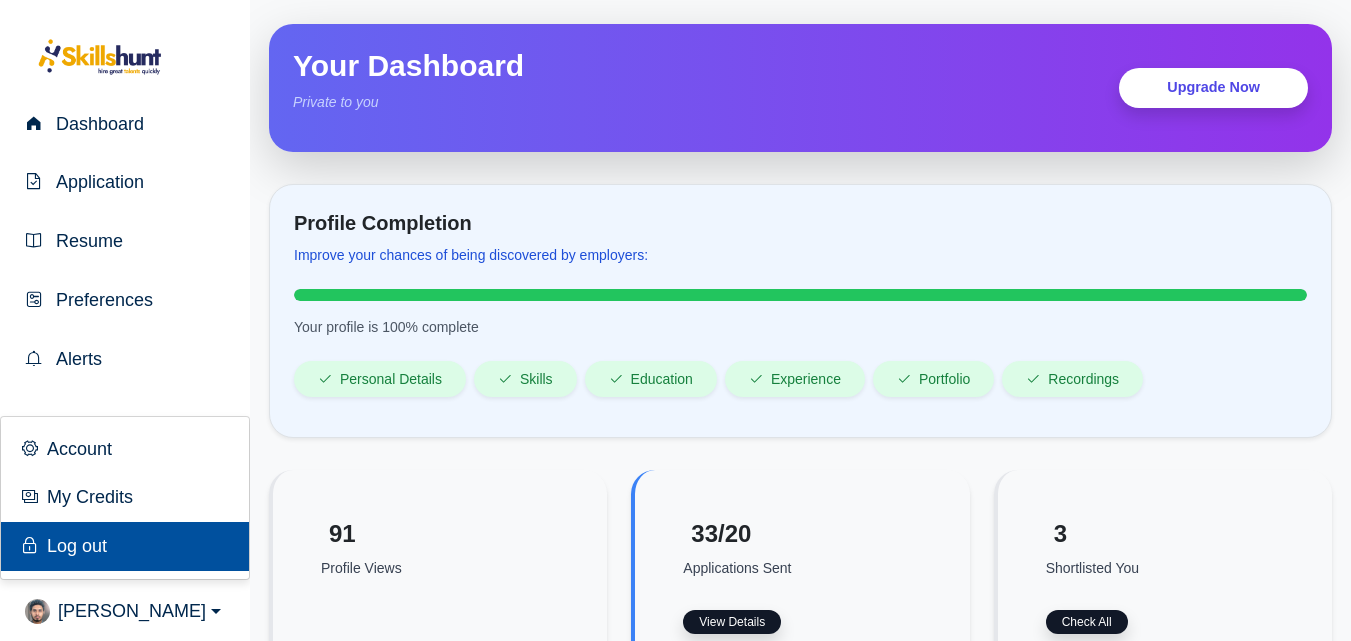 click on "Log out" at bounding box center (125, 546) 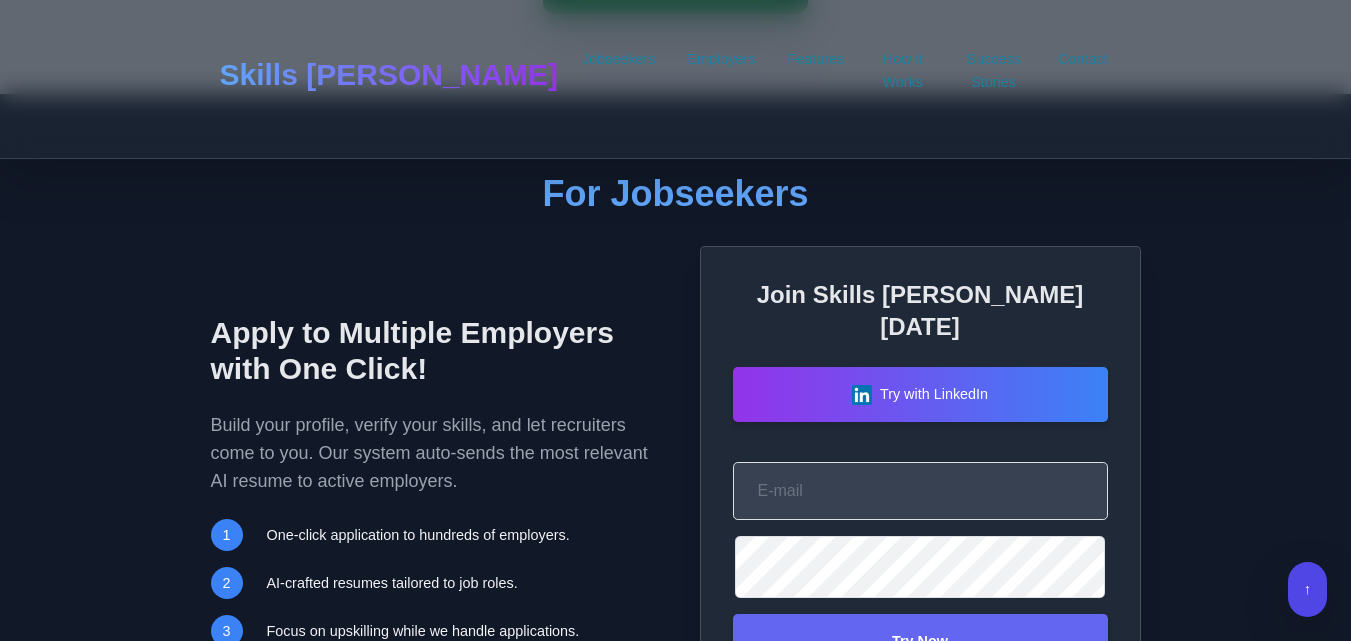 scroll, scrollTop: 1400, scrollLeft: 0, axis: vertical 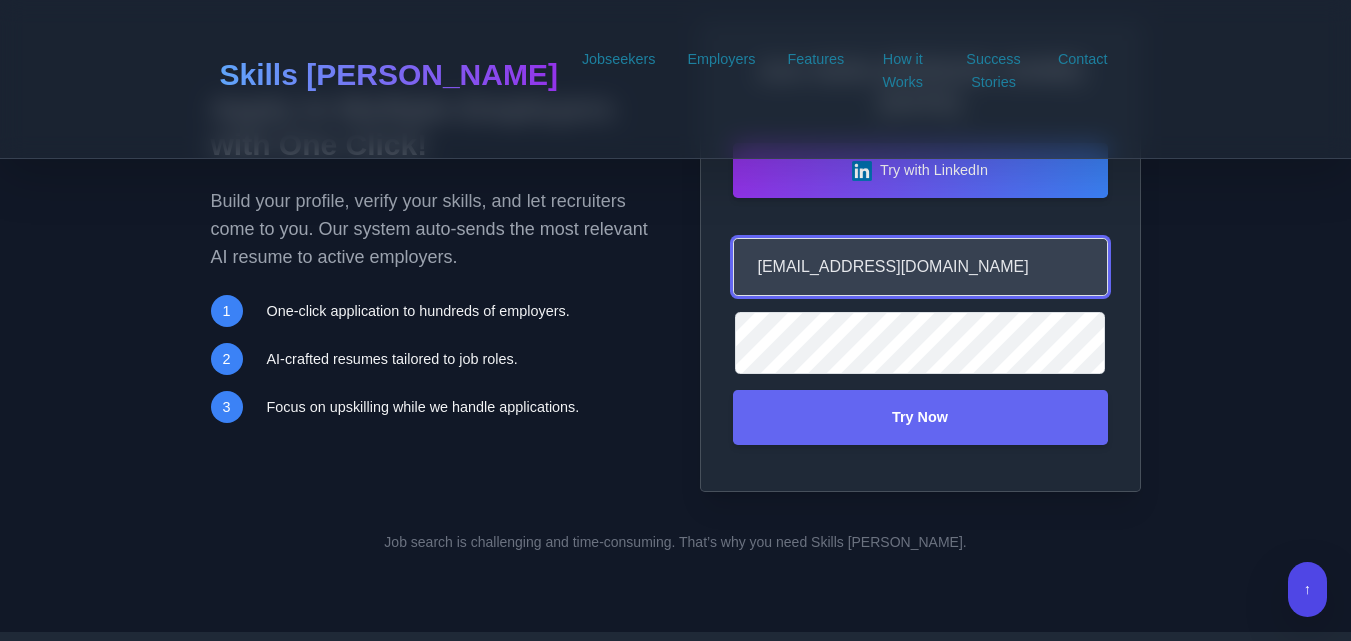 click on "akzaidasweety20@gmail.com" at bounding box center (920, 267) 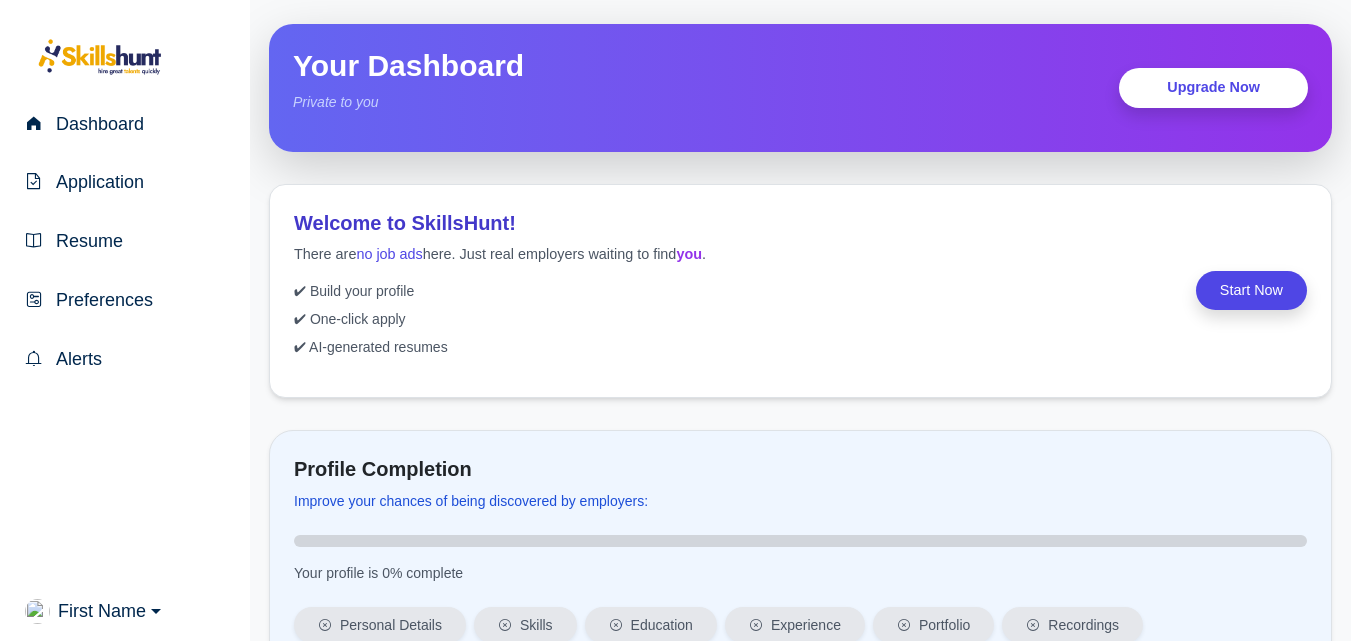 scroll, scrollTop: 0, scrollLeft: 0, axis: both 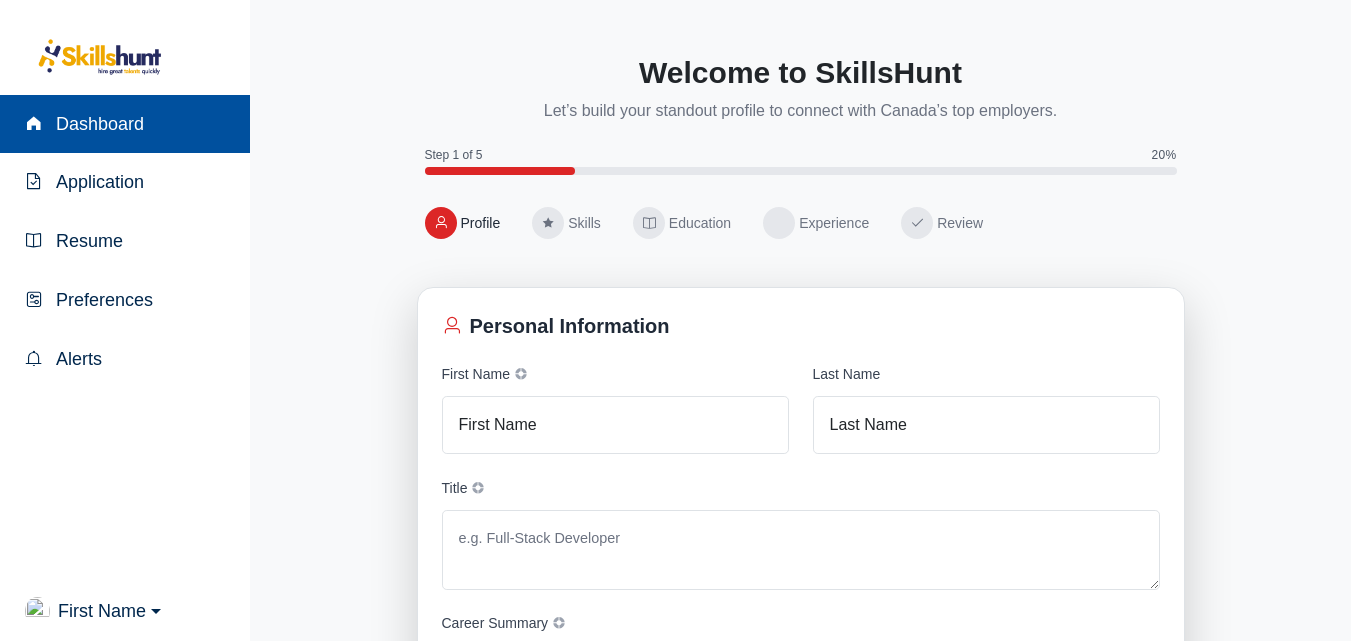 click on "Dashboard" at bounding box center [125, 124] 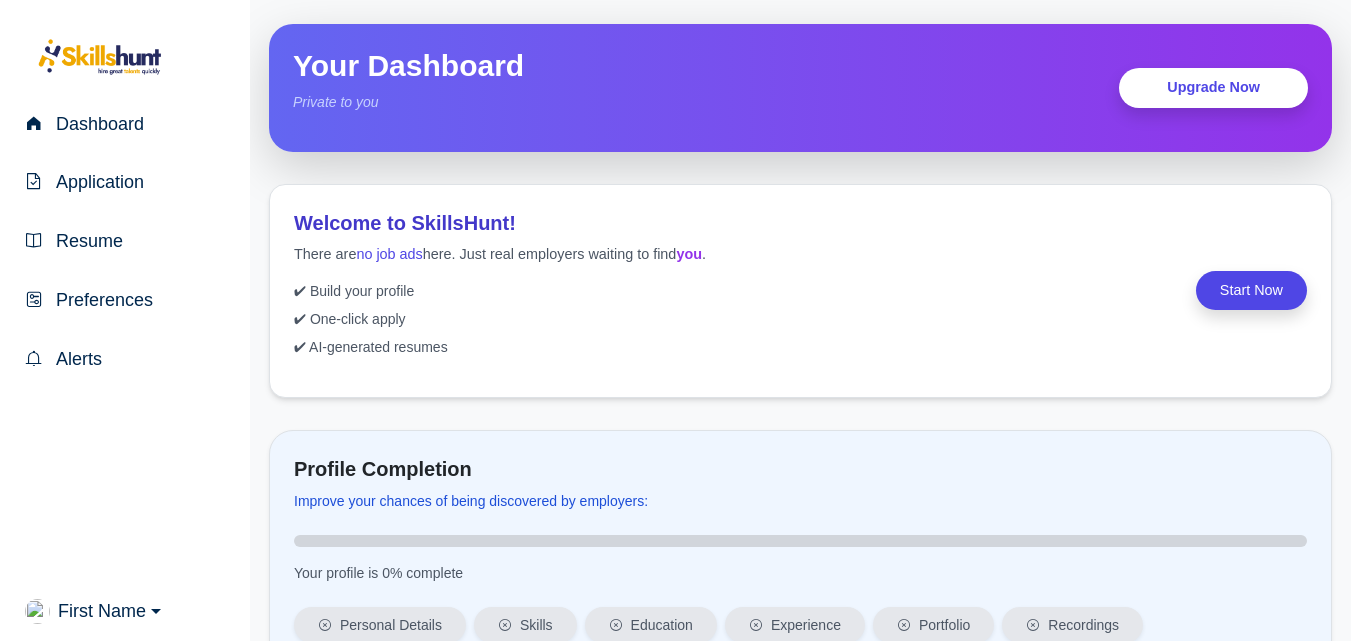 scroll, scrollTop: 0, scrollLeft: 0, axis: both 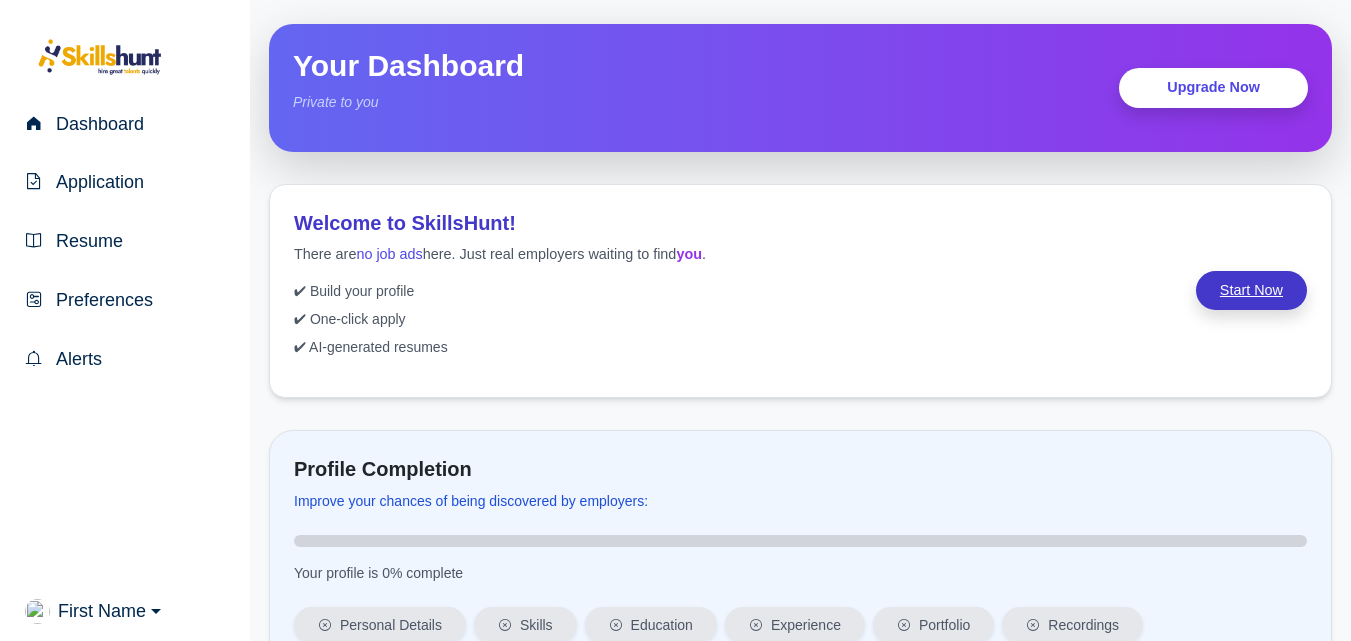 click on "Start Now" at bounding box center (1251, 290) 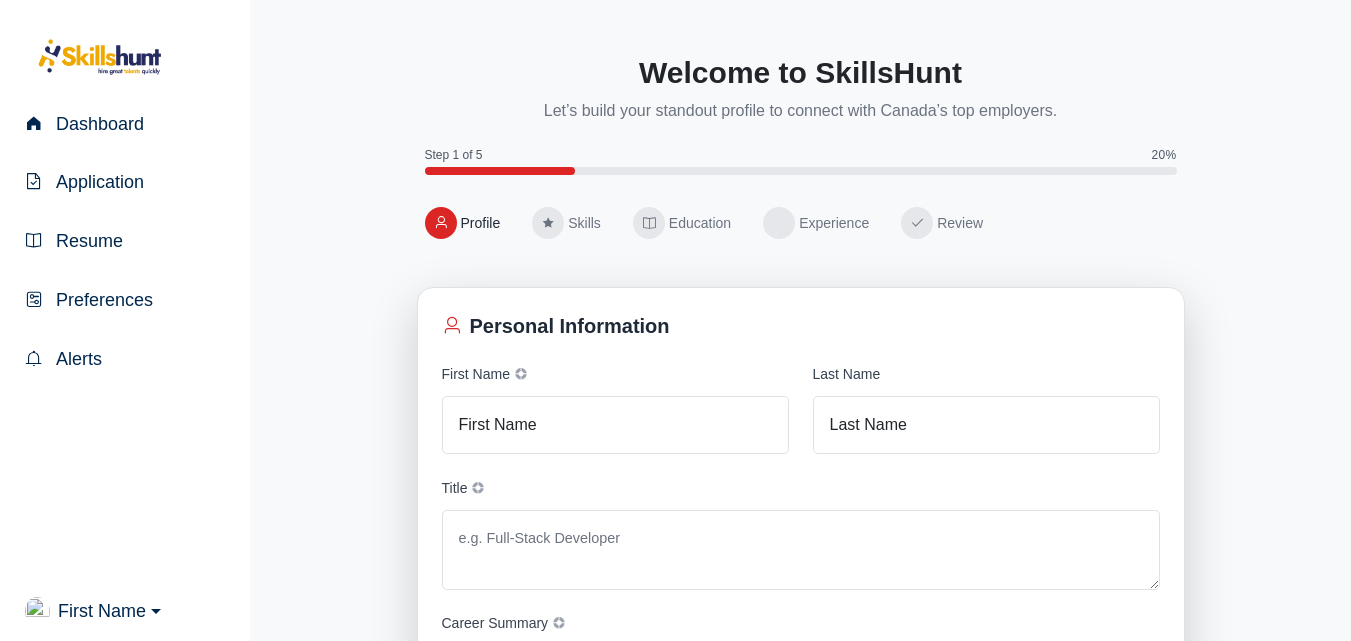 scroll, scrollTop: 0, scrollLeft: 0, axis: both 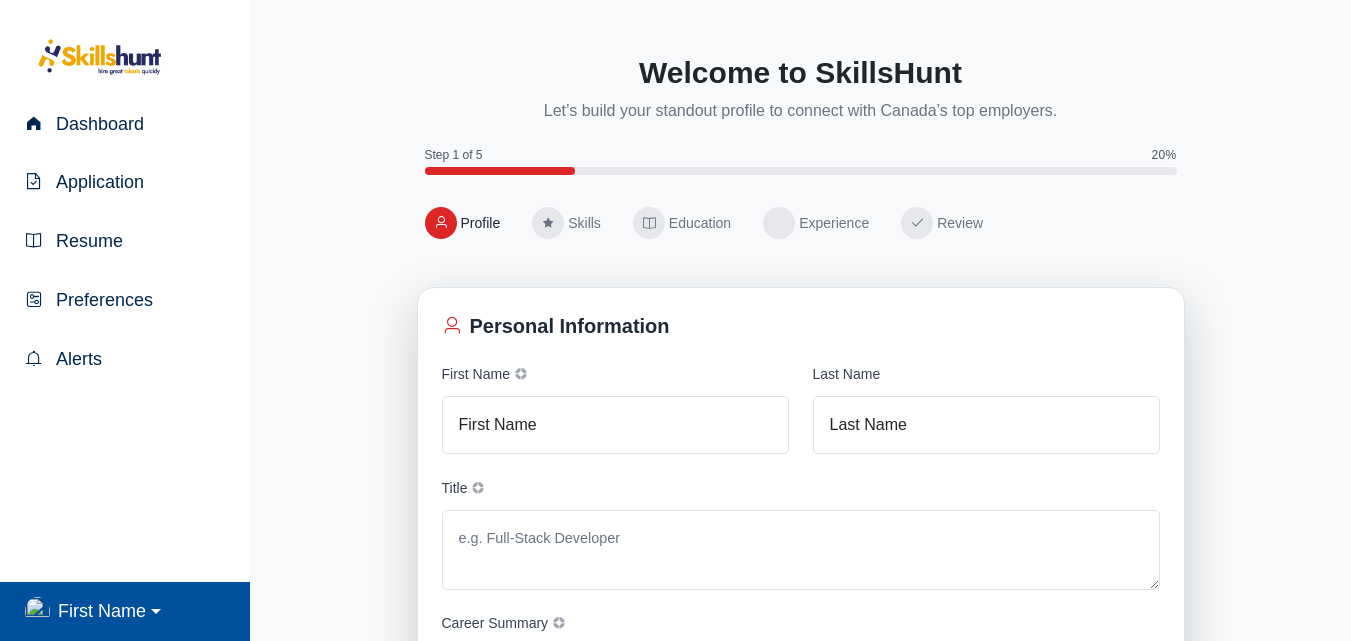 click on "First Name" at bounding box center (98, 611) 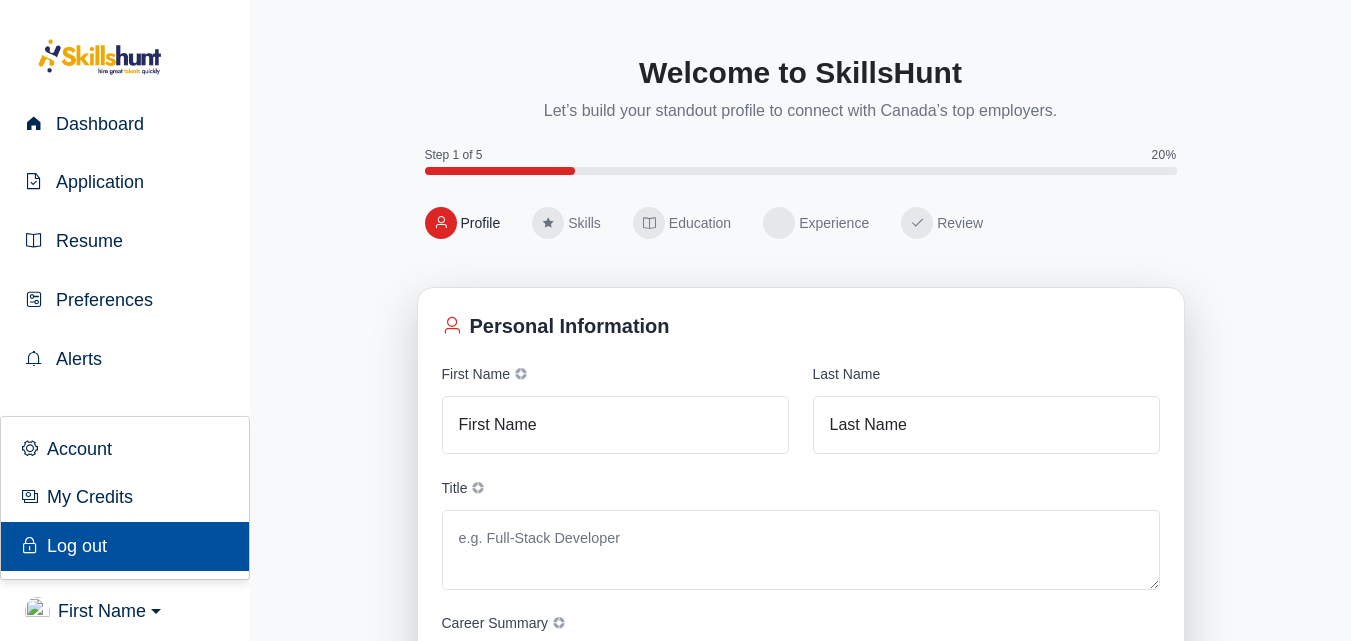 click on "Log out" at bounding box center (125, 546) 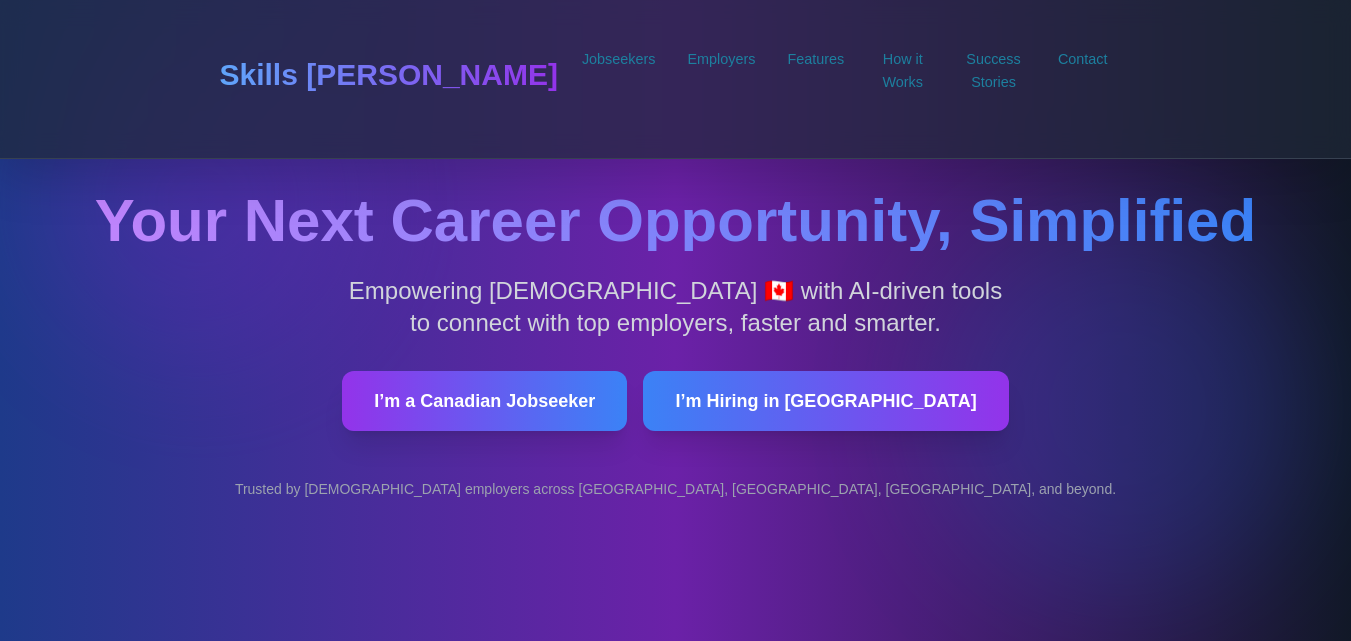 scroll, scrollTop: 0, scrollLeft: 0, axis: both 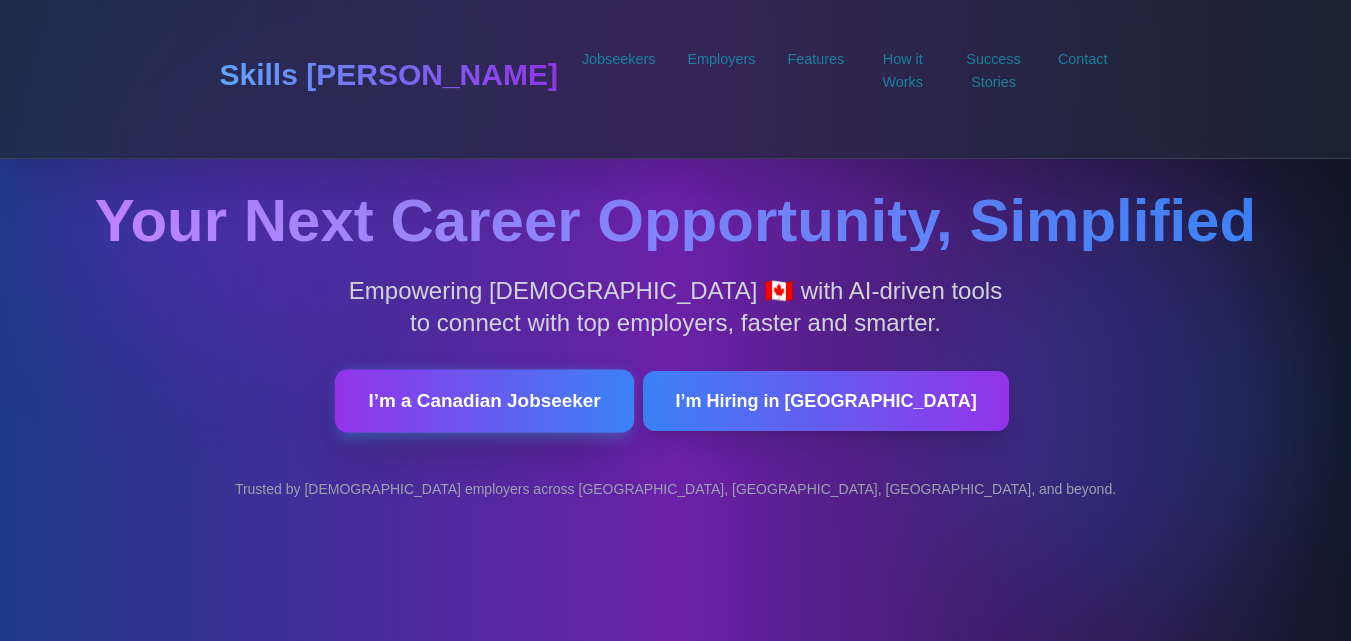 click on "I’m a Canadian Jobseeker" at bounding box center [484, 400] 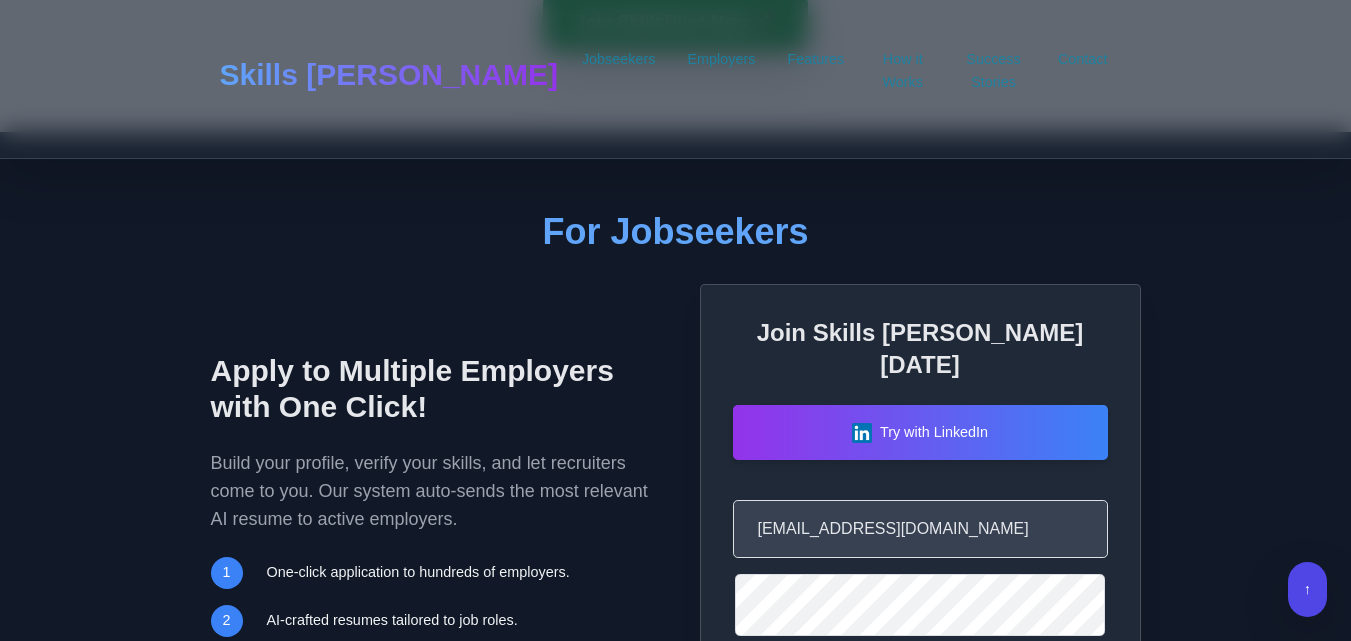 scroll, scrollTop: 1315, scrollLeft: 0, axis: vertical 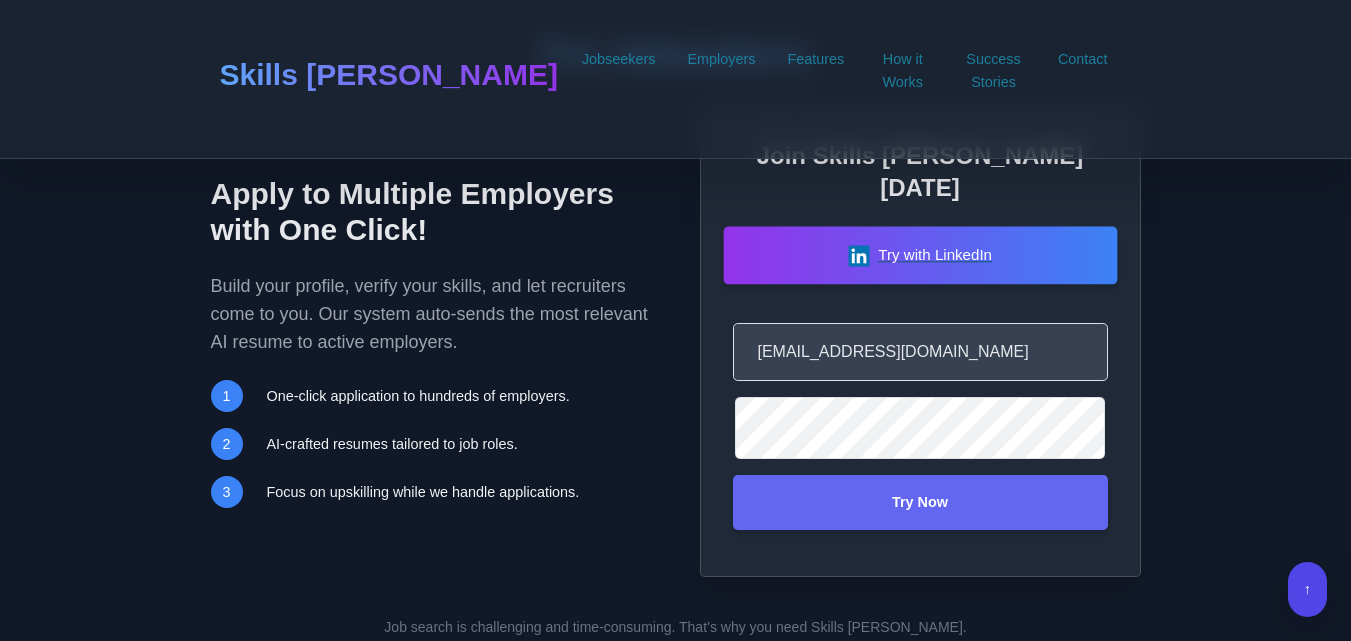 click on "Try with LinkedIn" at bounding box center [920, 256] 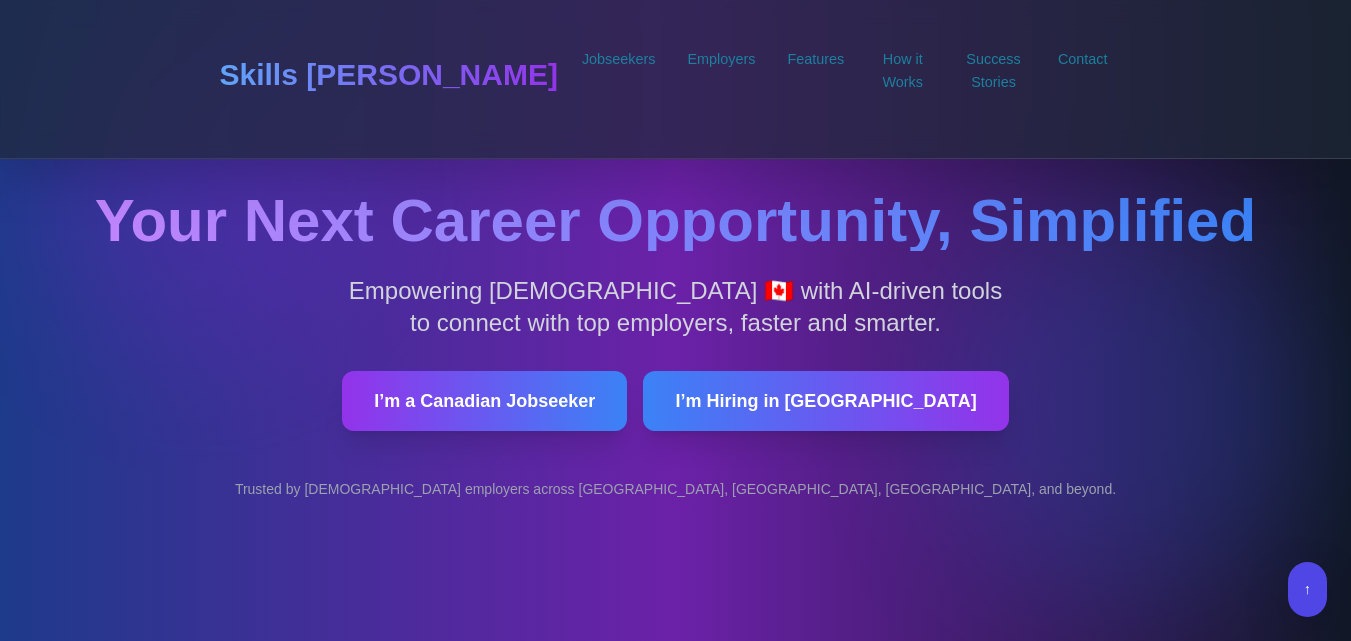 scroll, scrollTop: 1315, scrollLeft: 0, axis: vertical 